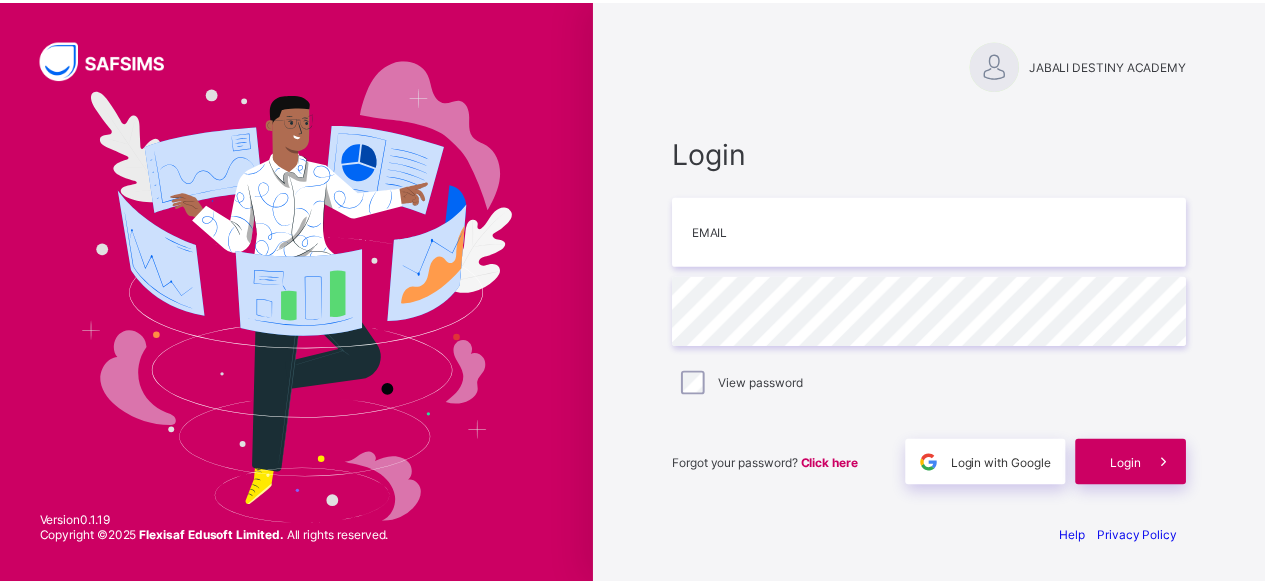 scroll, scrollTop: 0, scrollLeft: 0, axis: both 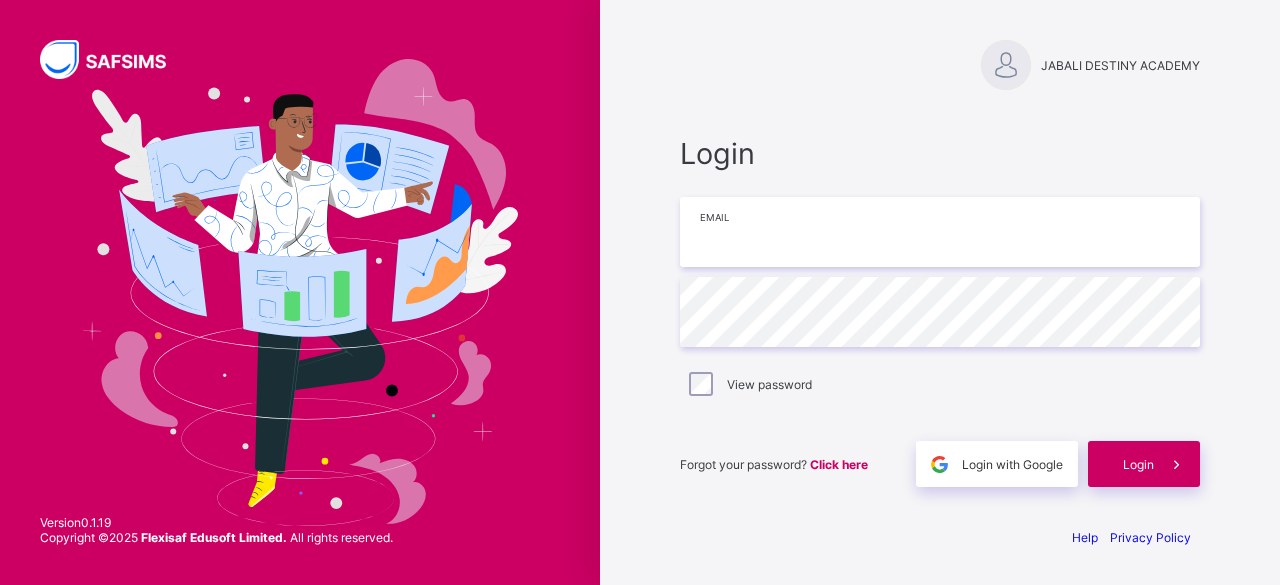 type on "**********" 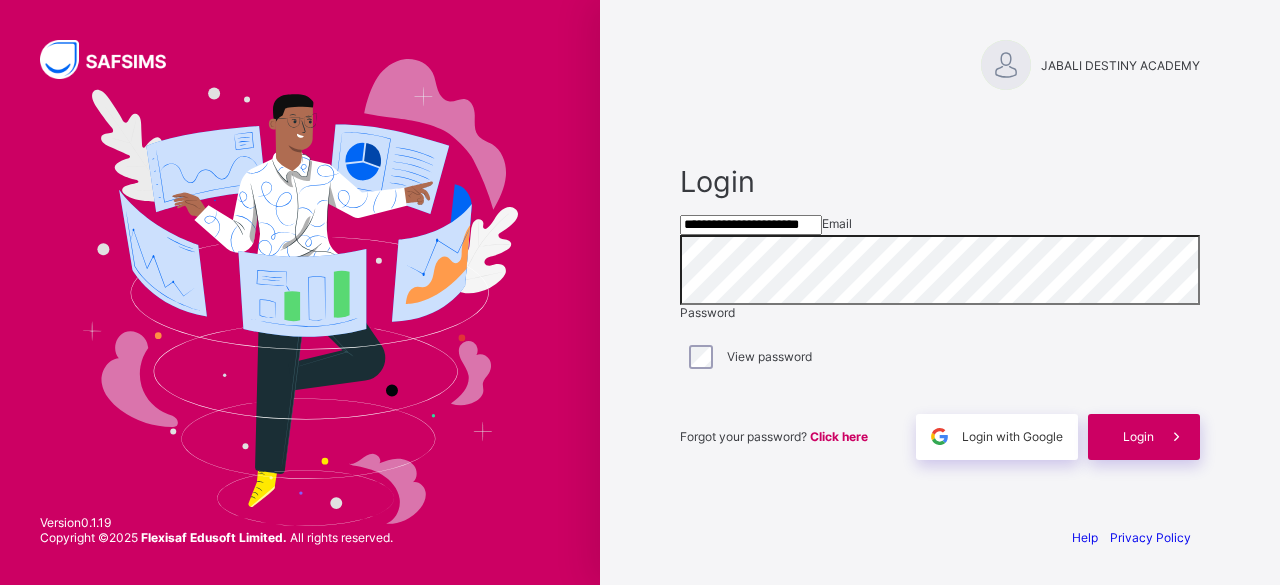 click on "Login" at bounding box center (1138, 436) 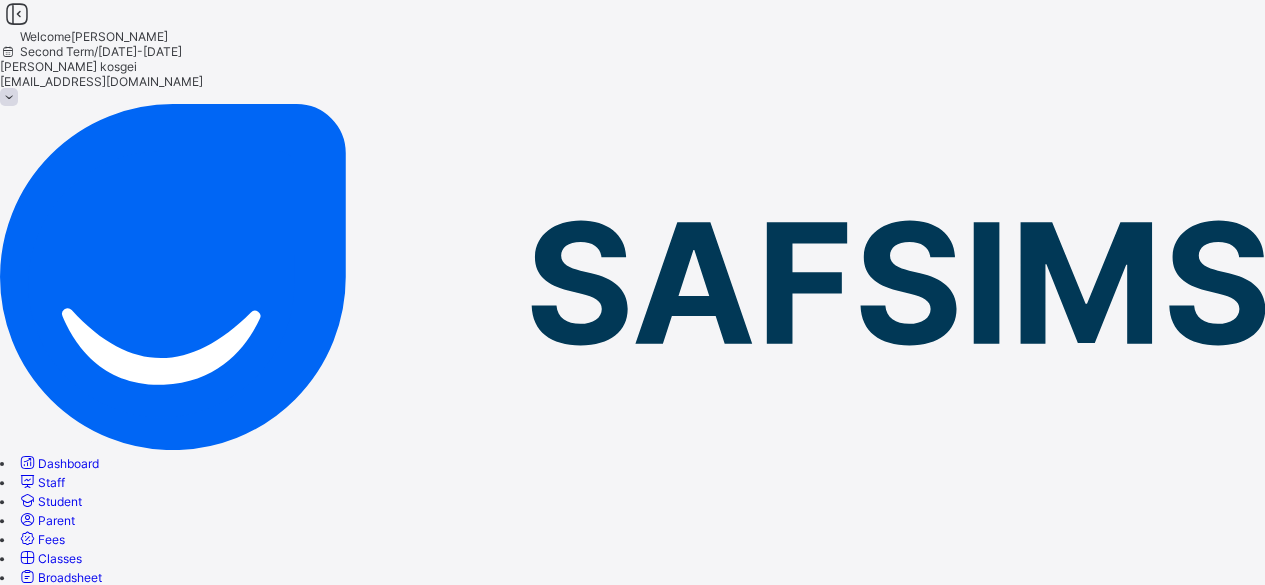 click on "Fees" at bounding box center (51, 539) 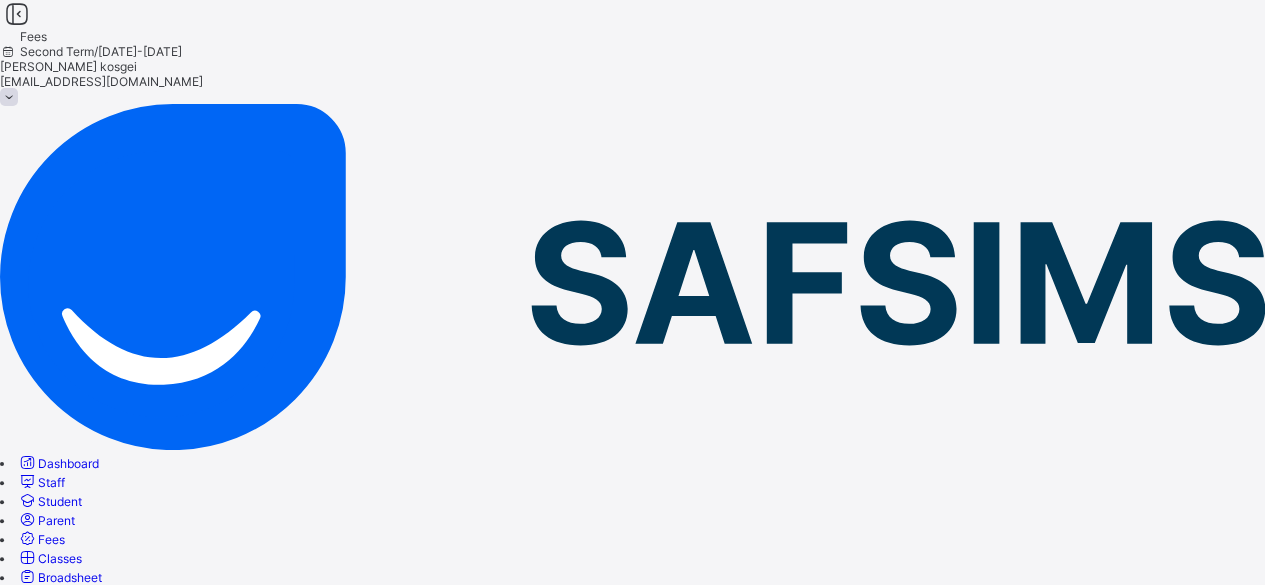 click on "Student List" at bounding box center [33, 703] 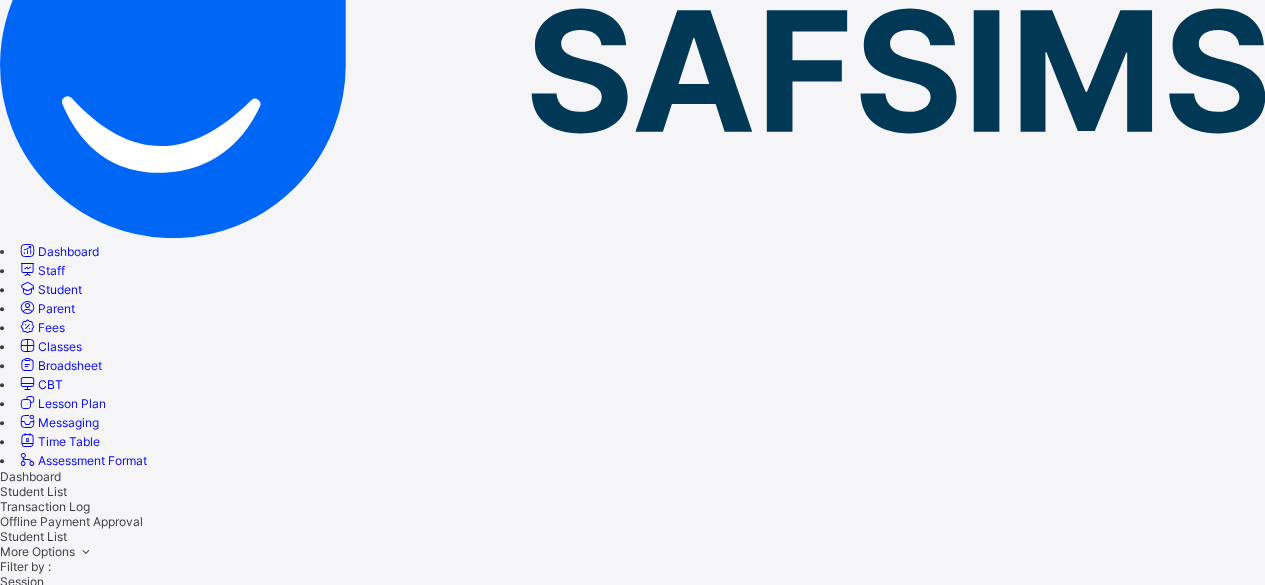 scroll, scrollTop: 222, scrollLeft: 0, axis: vertical 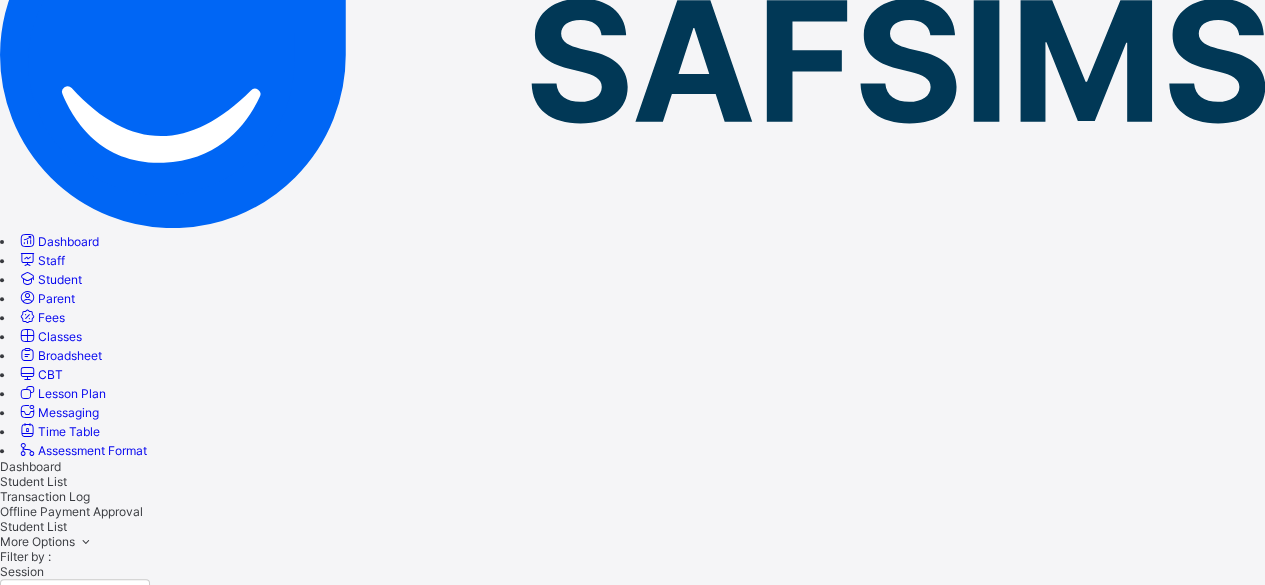 type on "******" 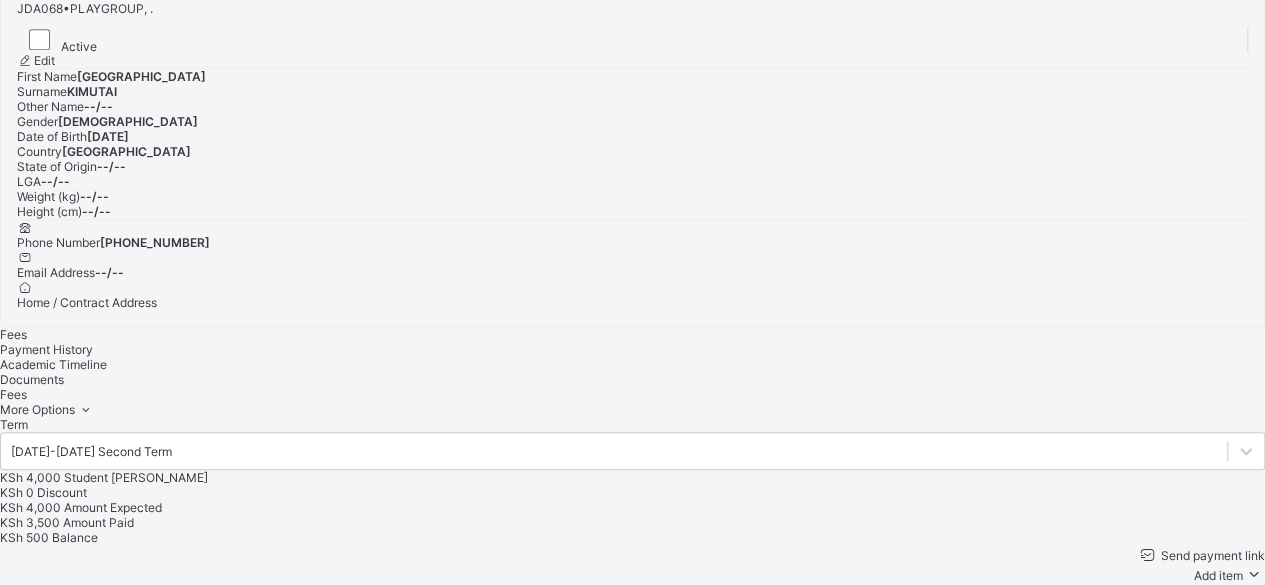 scroll, scrollTop: 677, scrollLeft: 0, axis: vertical 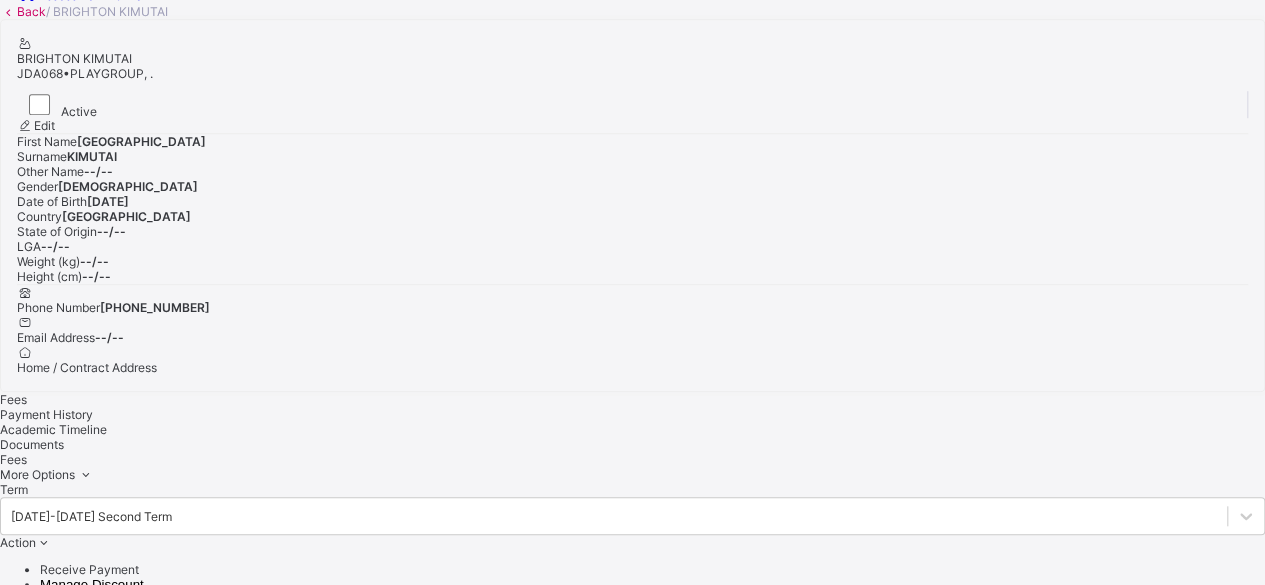 click on "Receive Payment" at bounding box center [652, 569] 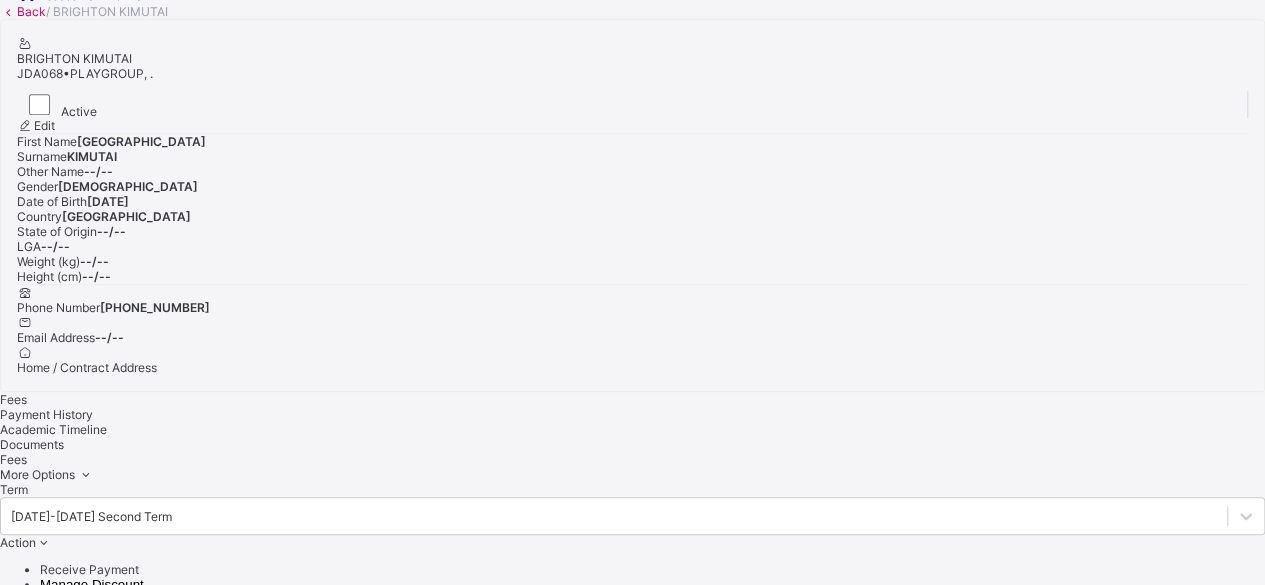 click at bounding box center [632, 1180] 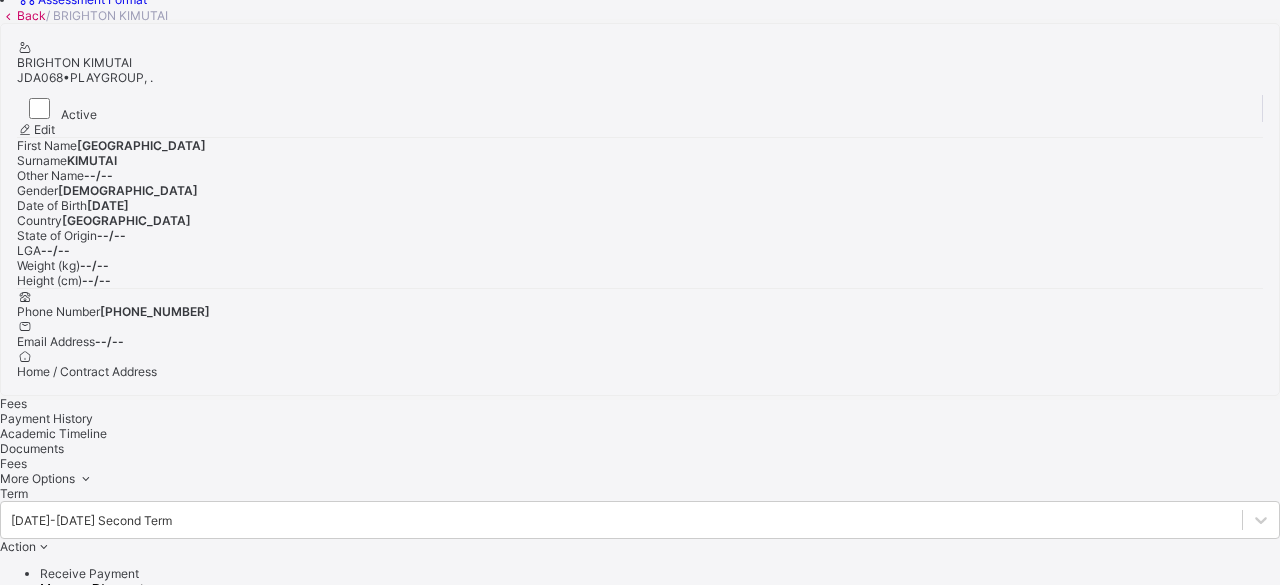 click at bounding box center [640, 1256] 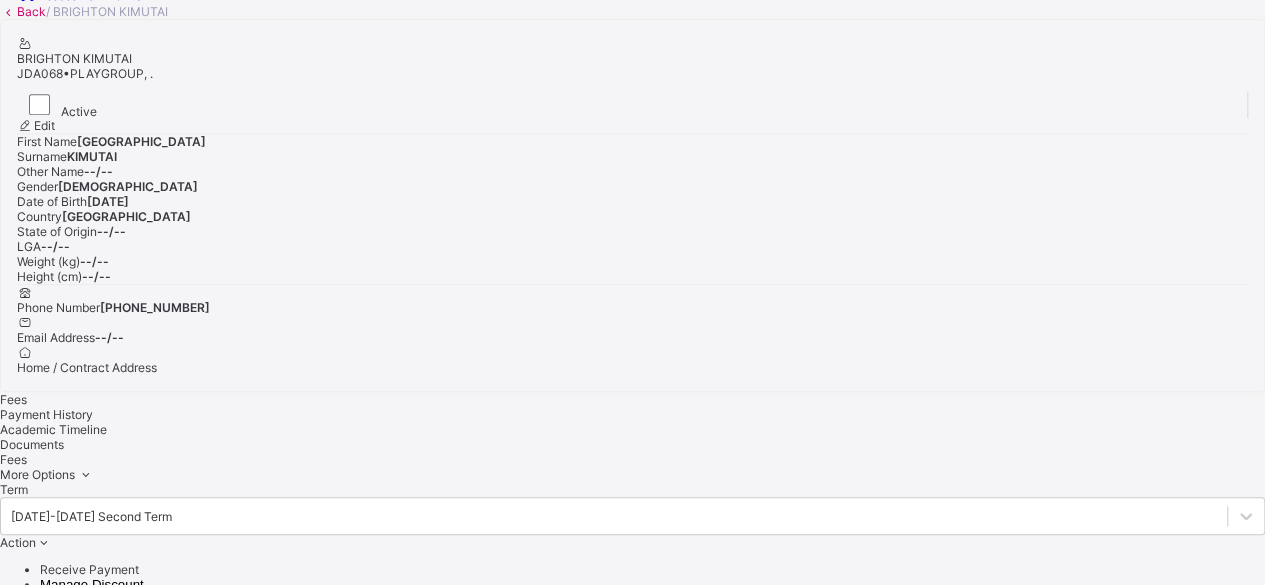 drag, startPoint x: 1276, startPoint y: 339, endPoint x: 873, endPoint y: 250, distance: 412.71054 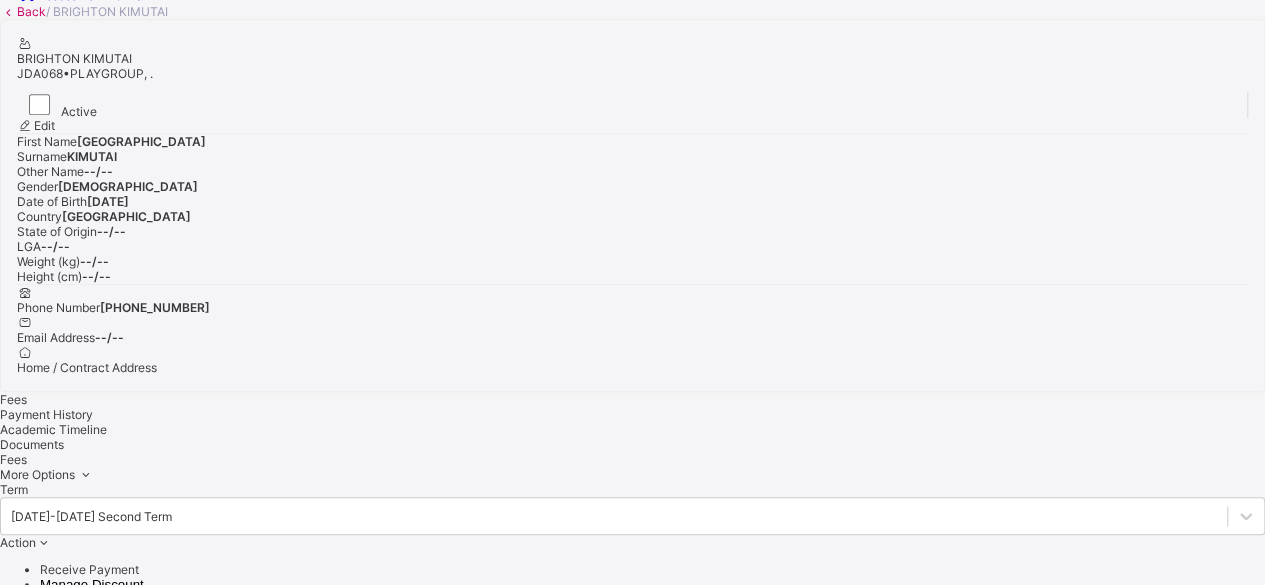 drag, startPoint x: 1278, startPoint y: 241, endPoint x: 818, endPoint y: 283, distance: 461.91342 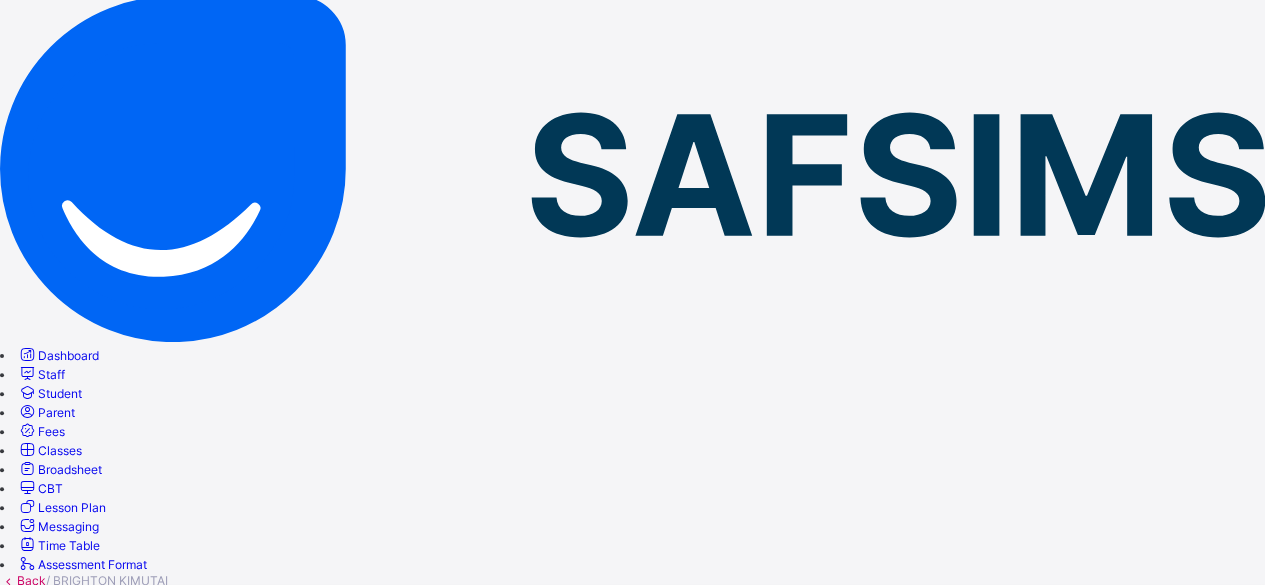 scroll, scrollTop: 90, scrollLeft: 0, axis: vertical 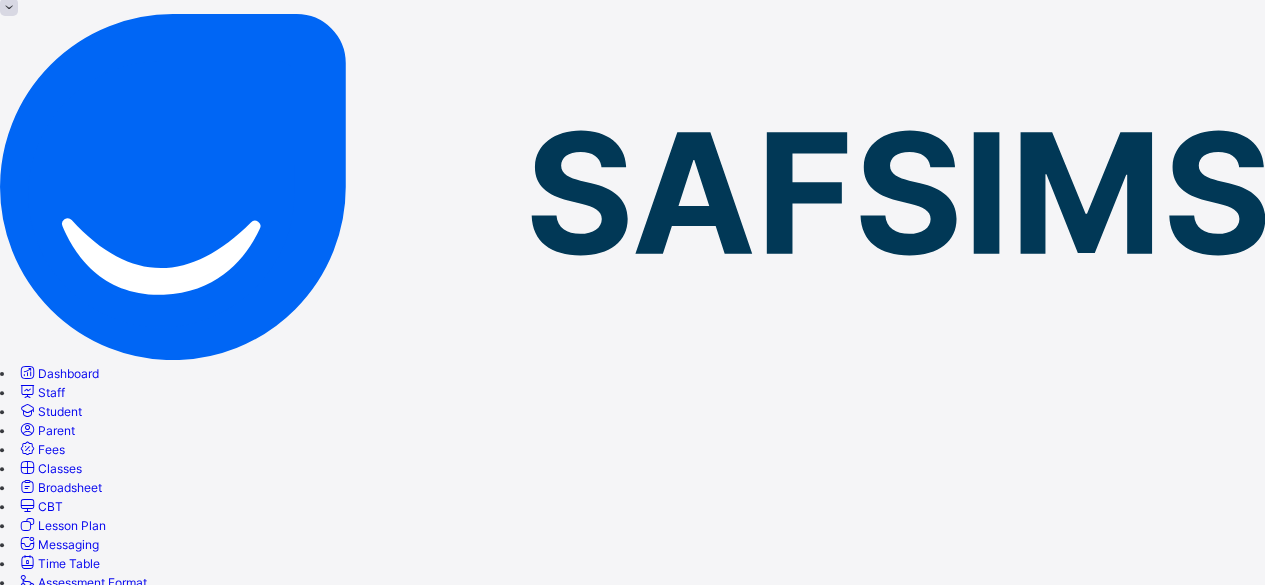 click on "Back" at bounding box center [31, 598] 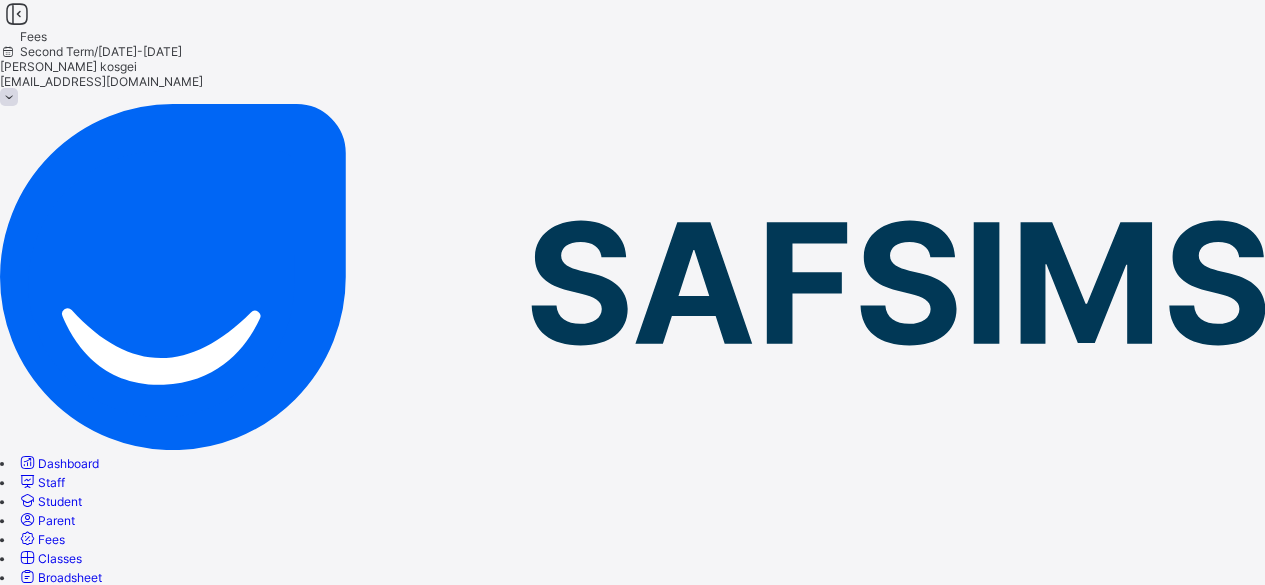 click at bounding box center [150, 1454] 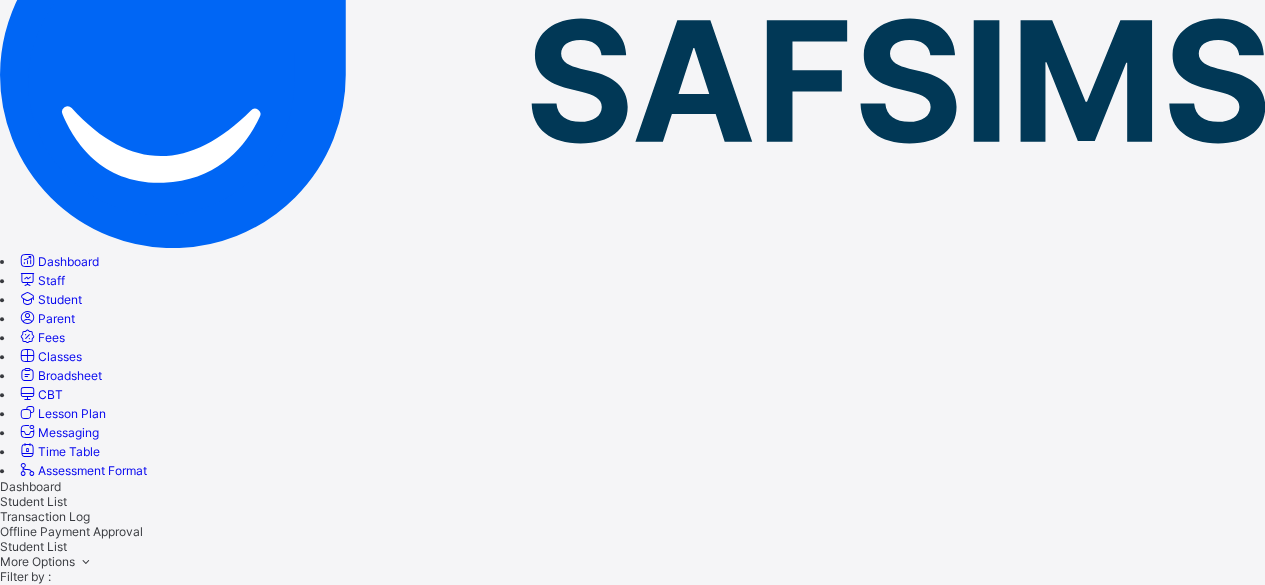 scroll, scrollTop: 203, scrollLeft: 0, axis: vertical 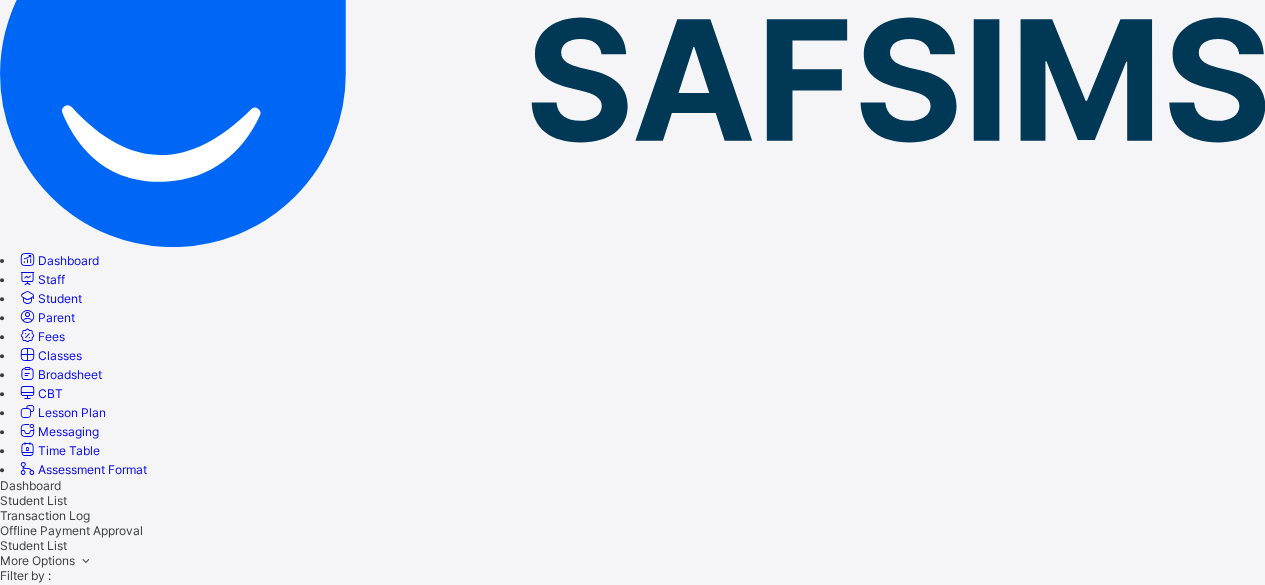 type on "****" 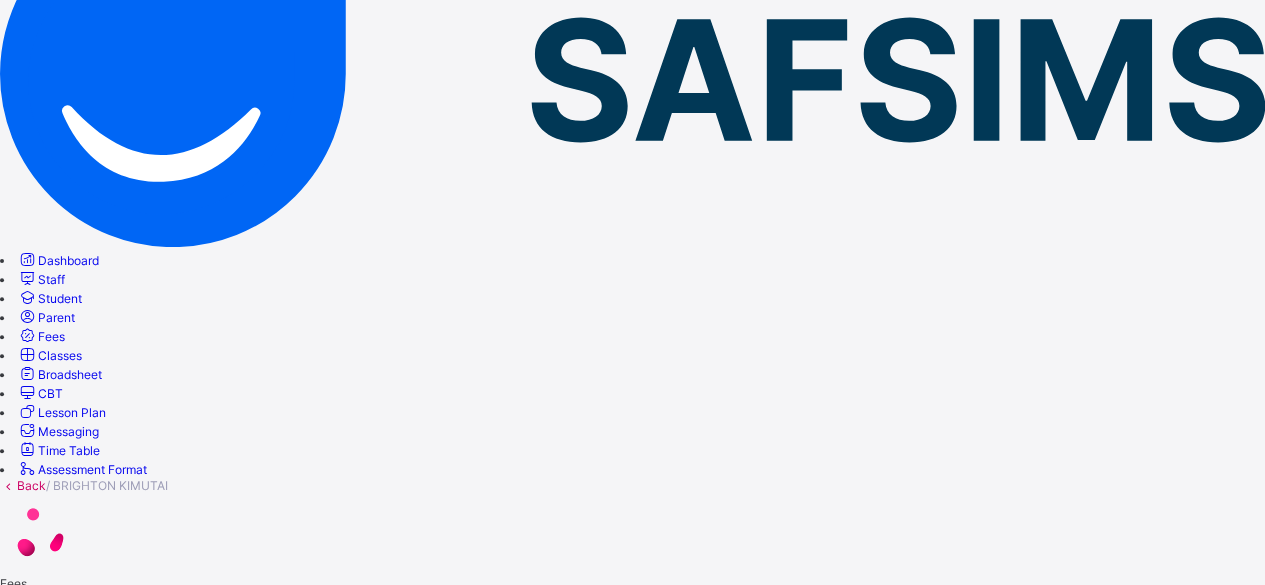 click on "Receive Payment" at bounding box center [652, 753] 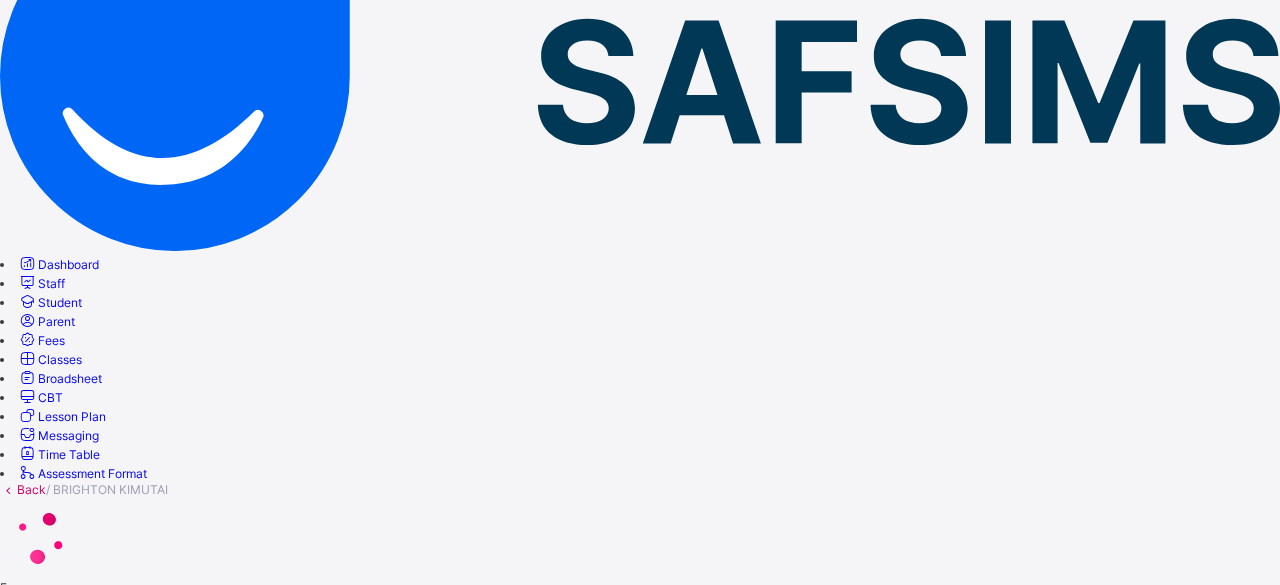 click on "×" at bounding box center [640, 972] 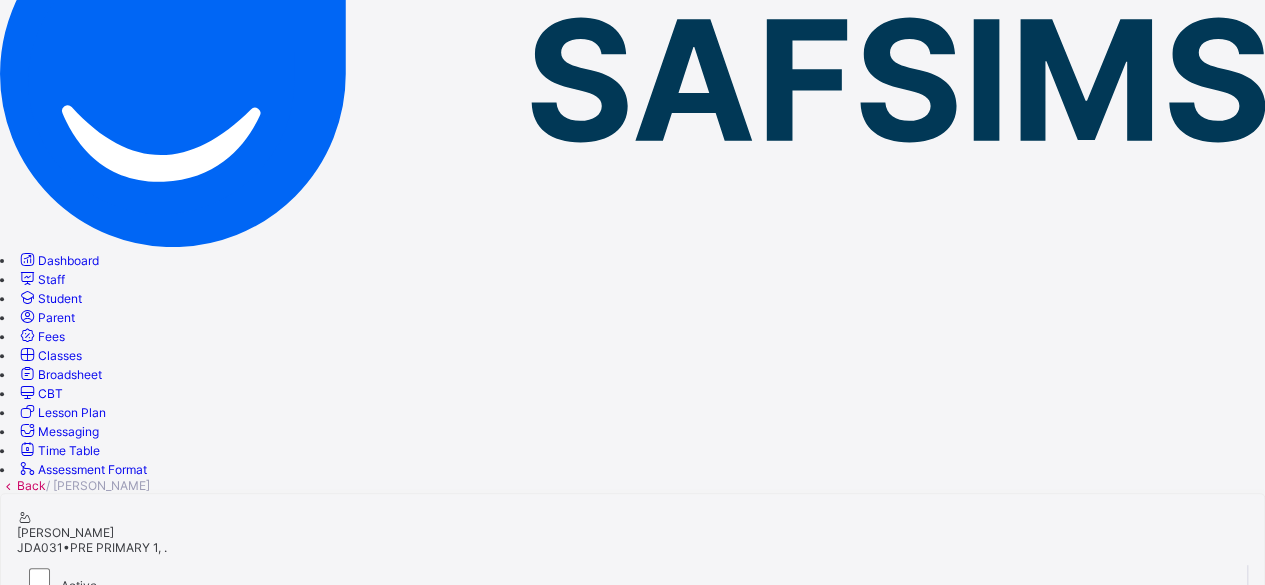 click on "Receive Payment" at bounding box center (652, 1043) 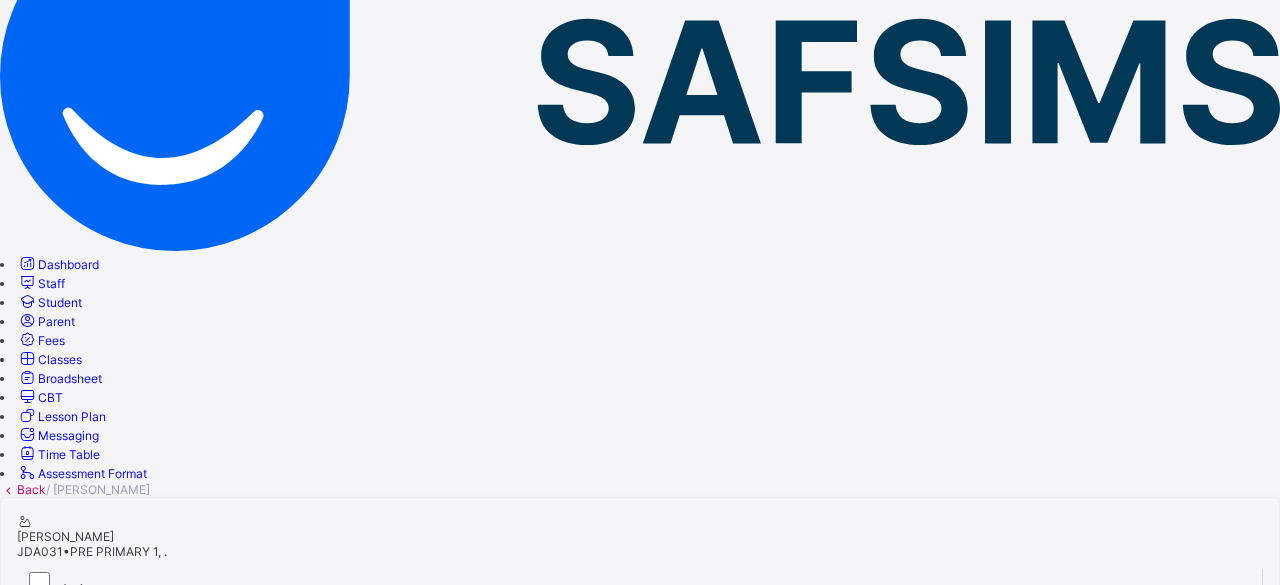type on "****" 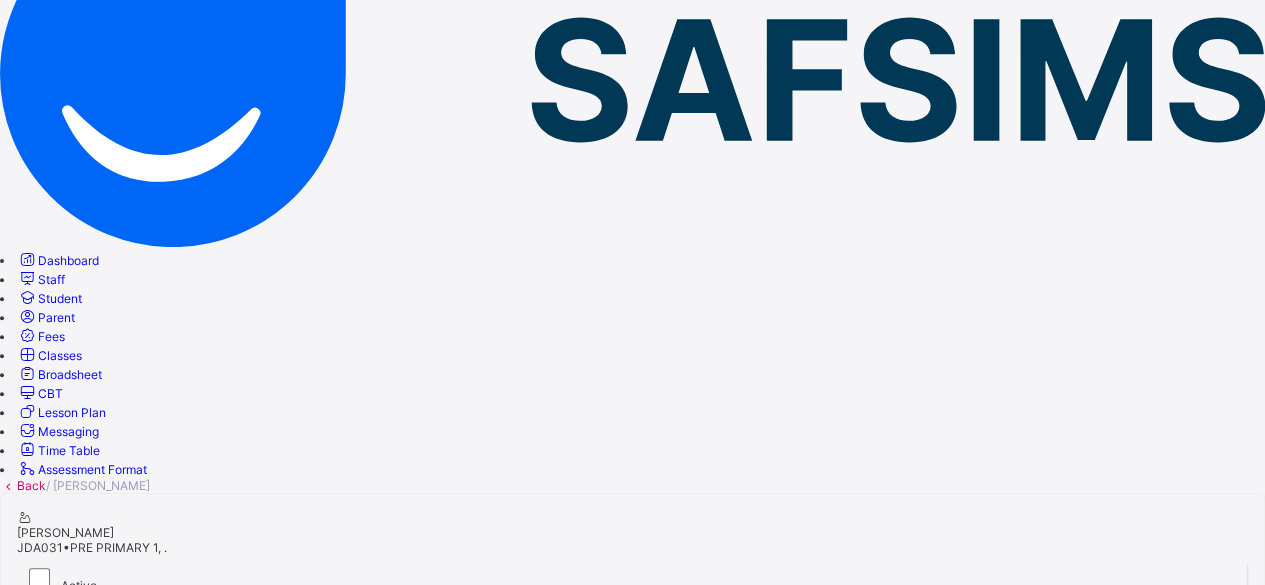 click on "× Delete Document This action would delete the document with name:    from the system. Are you sure you want to carry on? Cancel Yes, Delete Document Back  / [PERSON_NAME] [PERSON_NAME] JDA031 •  PRE PRIMARY 1, .  Active  Edit First Name [PERSON_NAME] Surname Jemutai Other Name --/-- Gender [DEMOGRAPHIC_DATA] Date of Birth [DEMOGRAPHIC_DATA] Country [DEMOGRAPHIC_DATA] State of Origin --/-- LGA --/-- Weight (kg) --/-- Height (cm) --/-- Phone Number [PHONE_NUMBER] Email Address --/-- Home / Contract Address Fees Payment History Academic Timeline Documents Fees More Options   Term [DATE]-[DATE] Second Term Action Receive Payment Manage Discount Send Email Reminder   KSh 5,000   Student Bill   KSh 0   Discount   KSh 5,000   Amount Expected   KSh 4,000   Amount Paid   KSh 1,000   Balance   Send payment link Add item Optional items Special bill Item Name Amount Discount Quantity Type Actions TUTION FEES   KSh 5,000 KSh 0 1 COMPULSORY × Add Item Select item Cancel Save × Special bill Add items from previous terms or outstanding payments Item Name" at bounding box center (632, 1424) 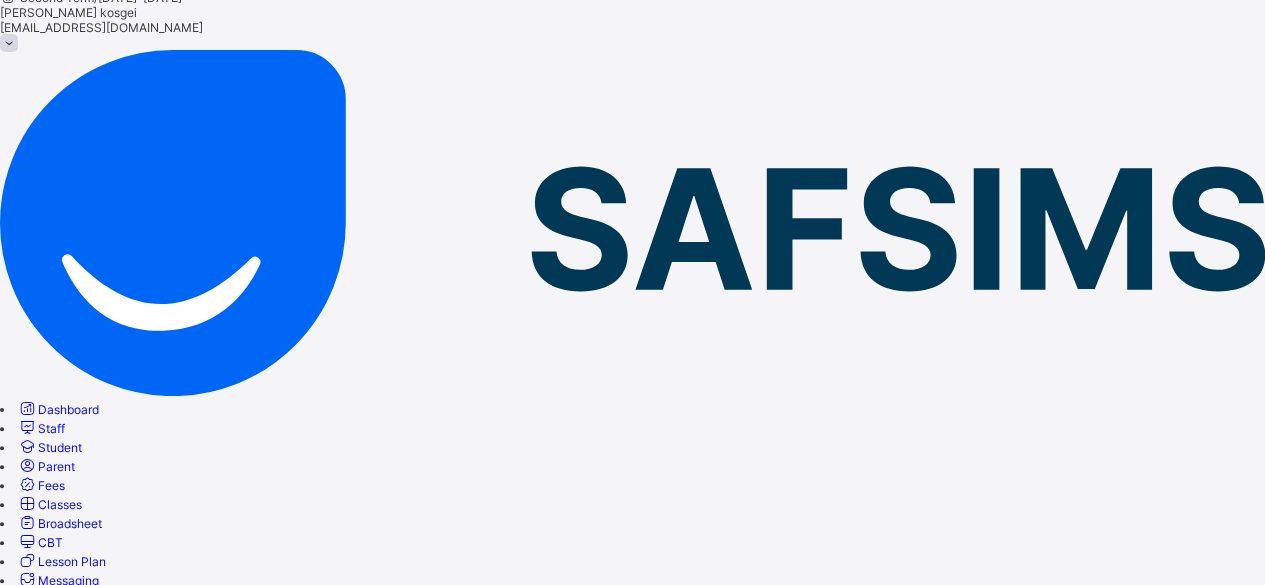 scroll, scrollTop: 0, scrollLeft: 0, axis: both 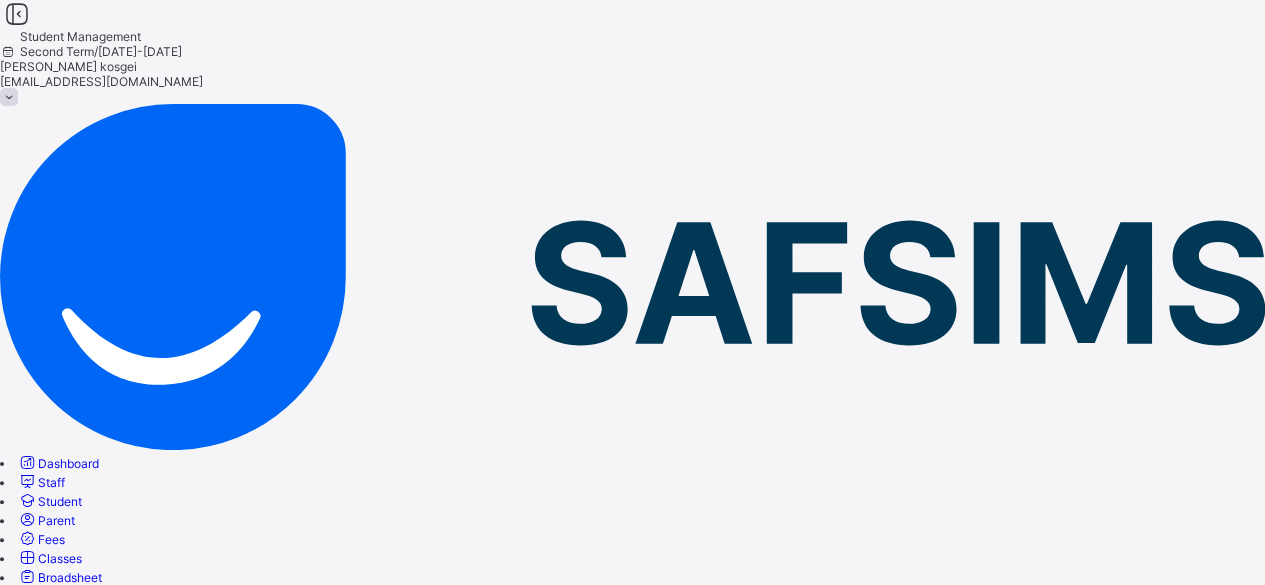 click on "Back" at bounding box center (31, 688) 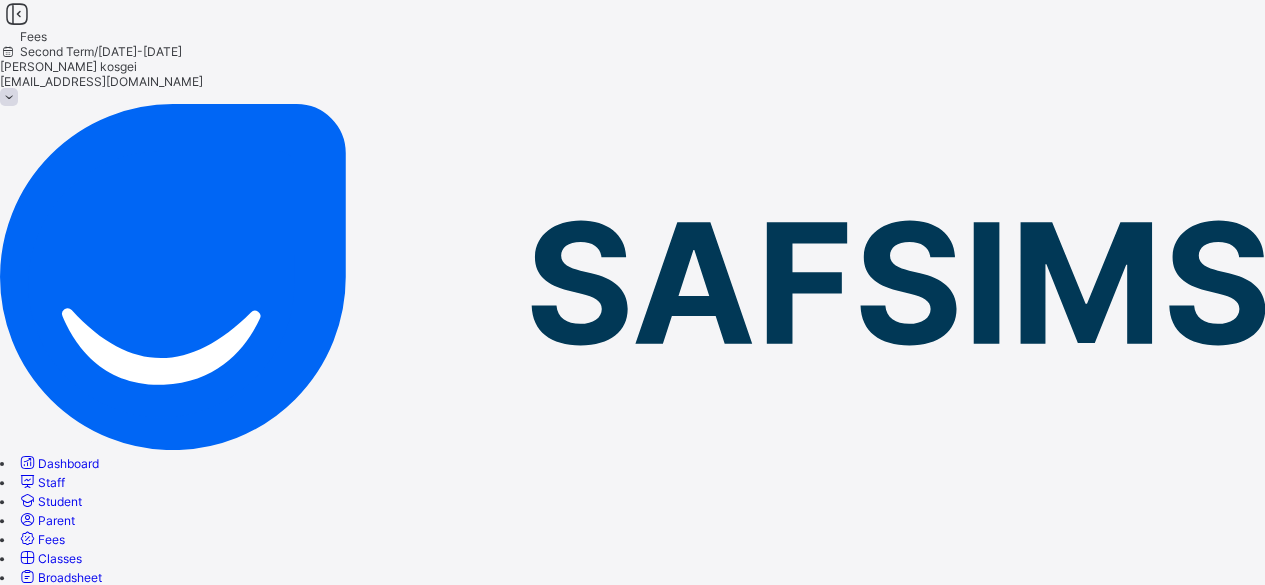 click at bounding box center [150, 1454] 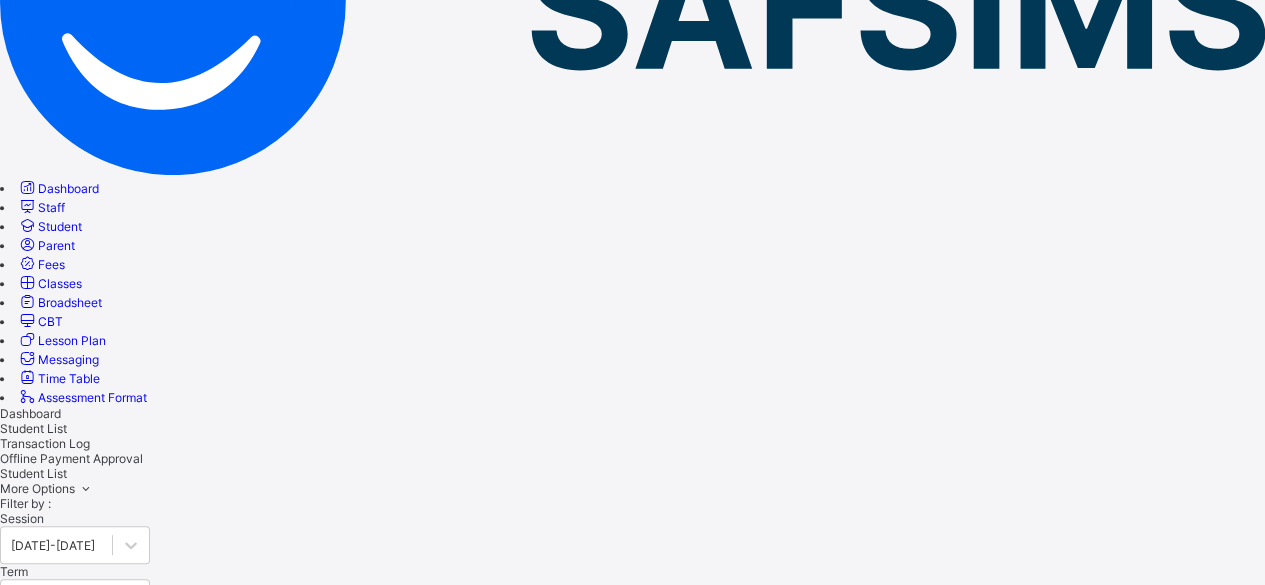 scroll, scrollTop: 277, scrollLeft: 0, axis: vertical 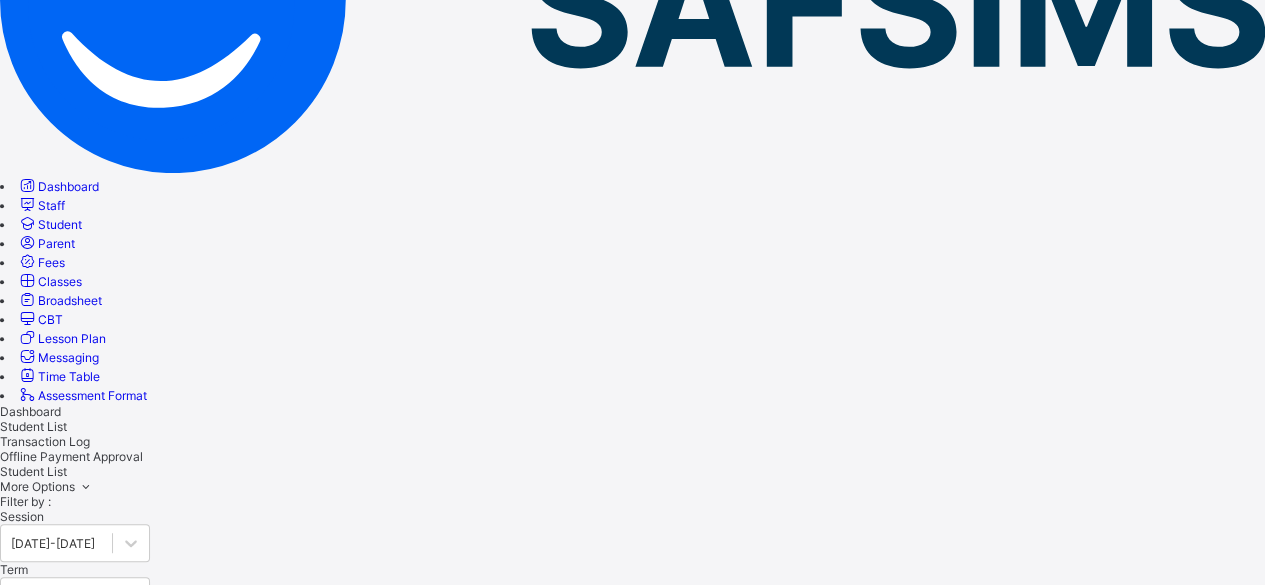 type on "*****" 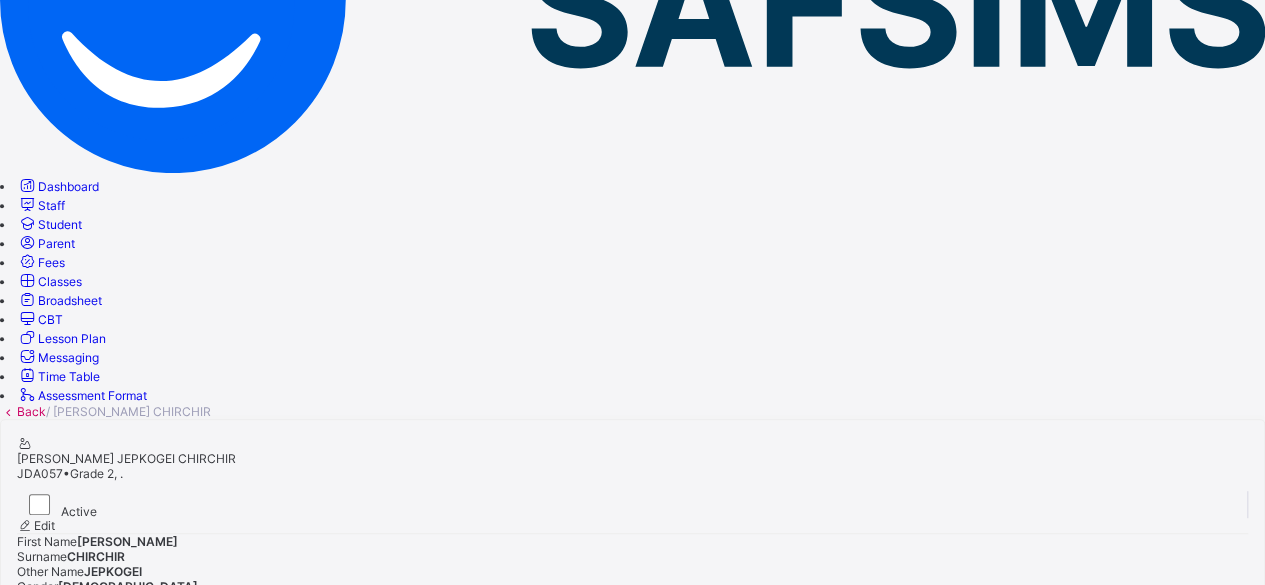 click on "Receive Payment" at bounding box center [652, 969] 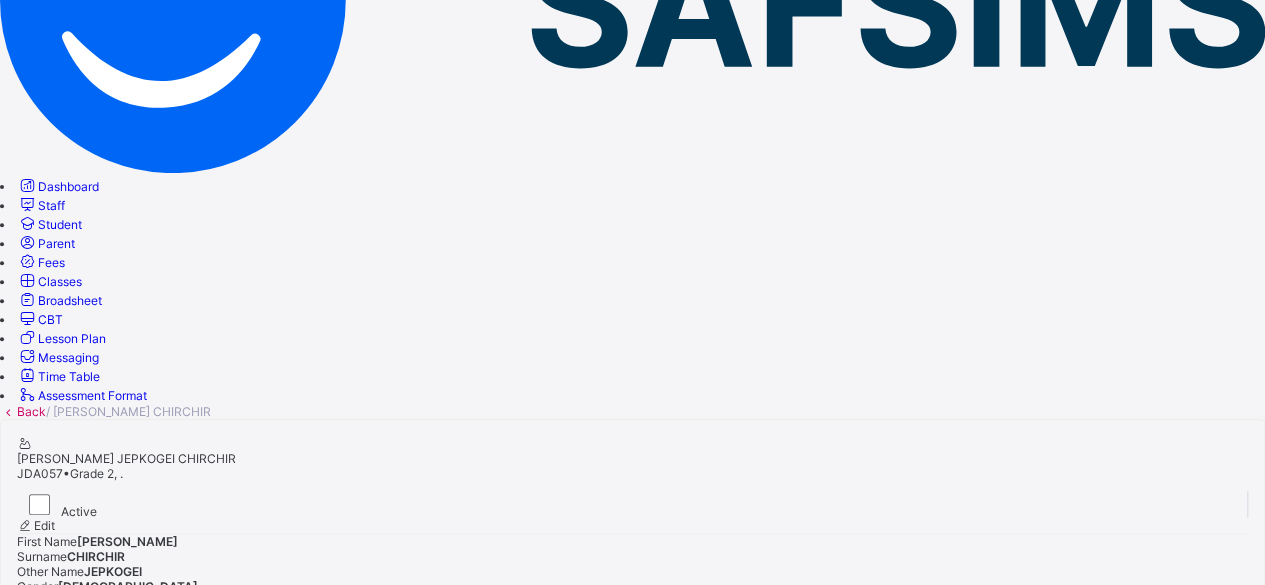 click at bounding box center (632, 1580) 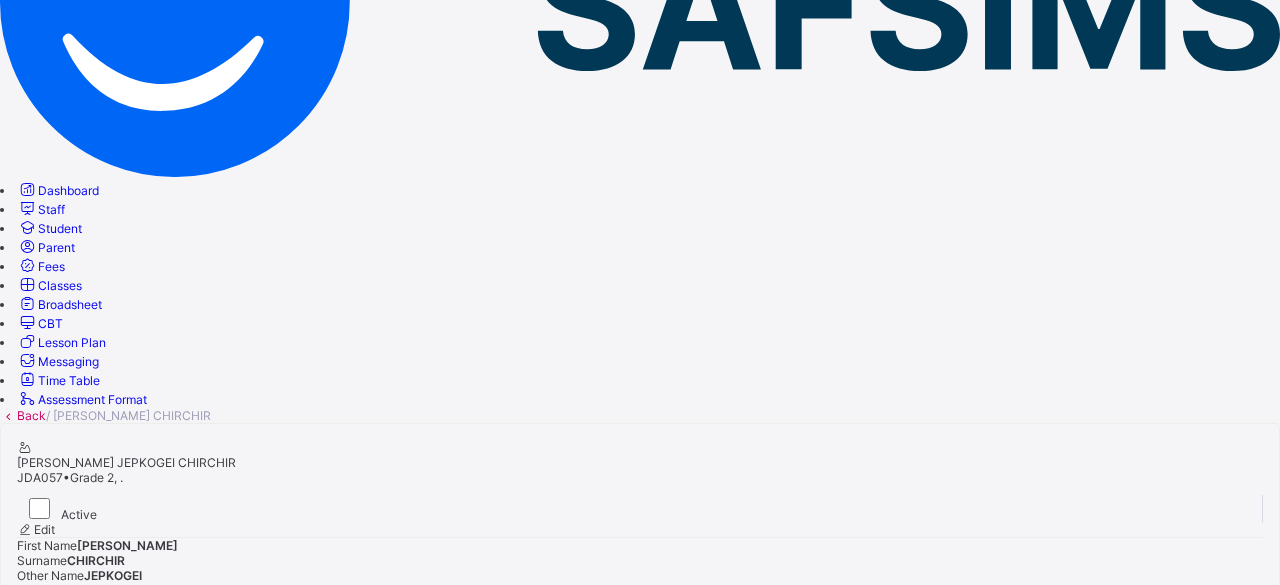 type on "****" 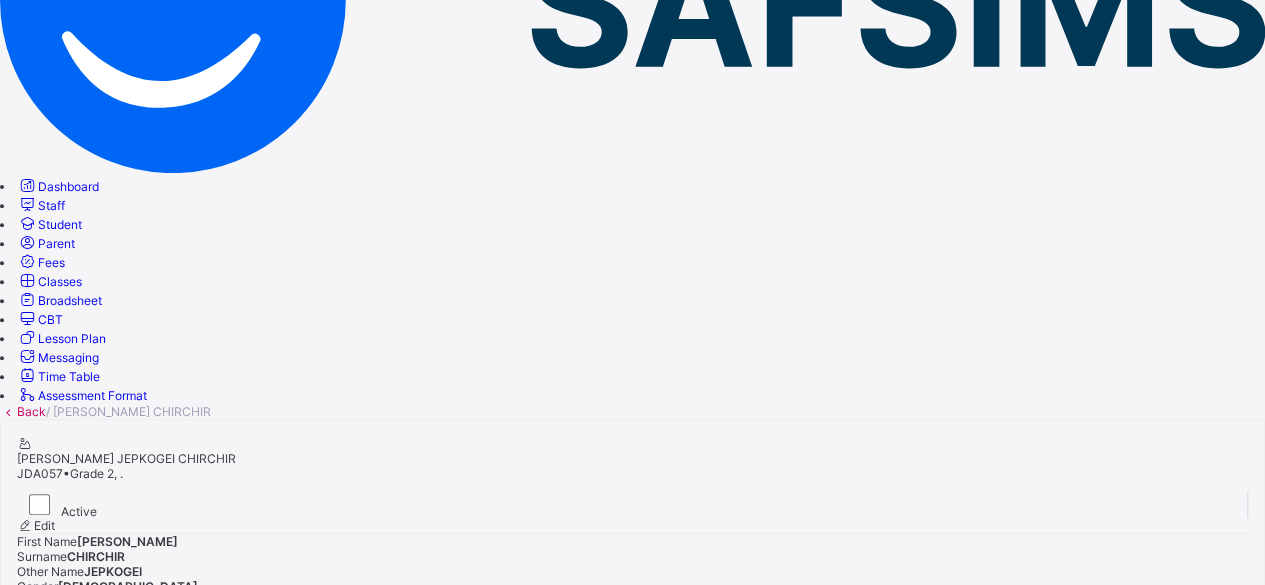 click on "Staff" at bounding box center [51, 205] 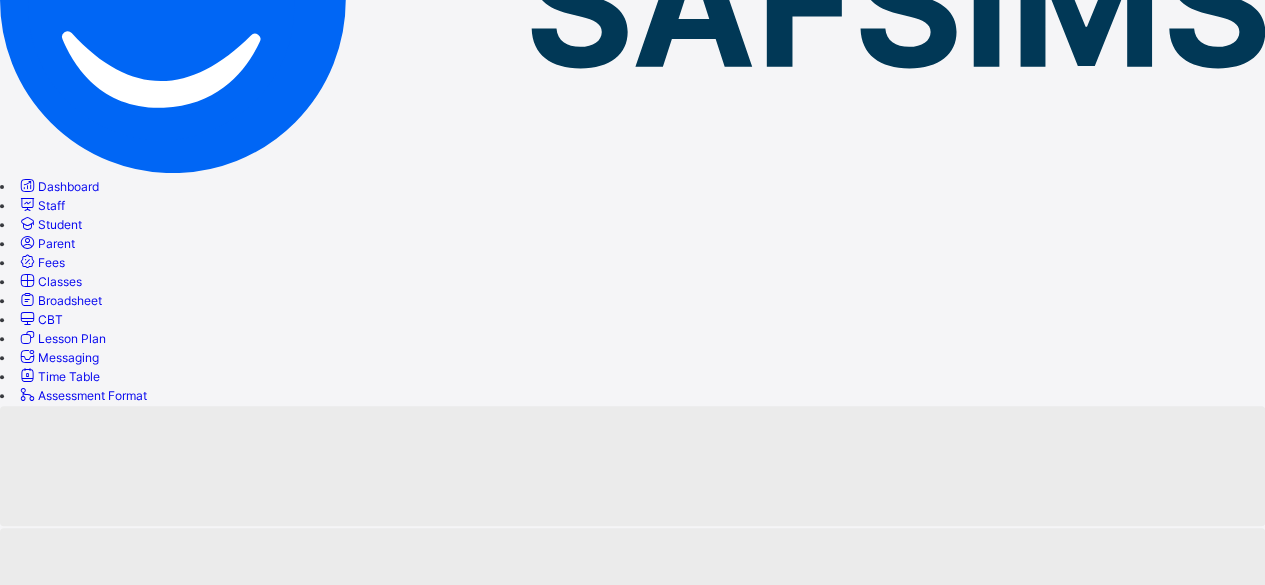 scroll, scrollTop: 0, scrollLeft: 0, axis: both 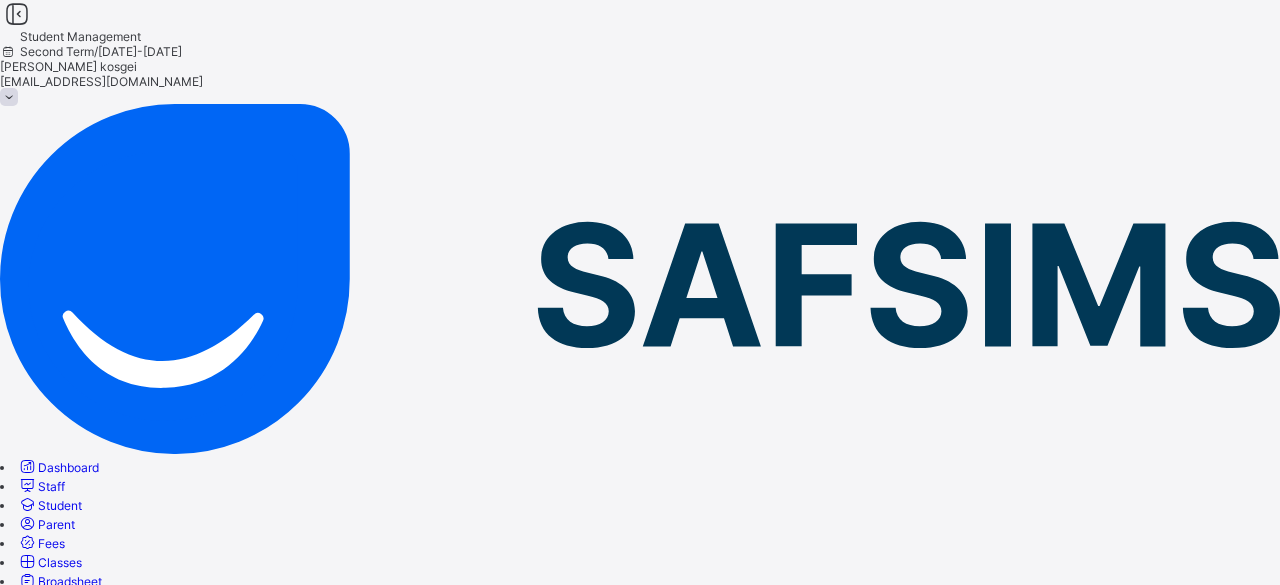 click on "Student" at bounding box center (60, 505) 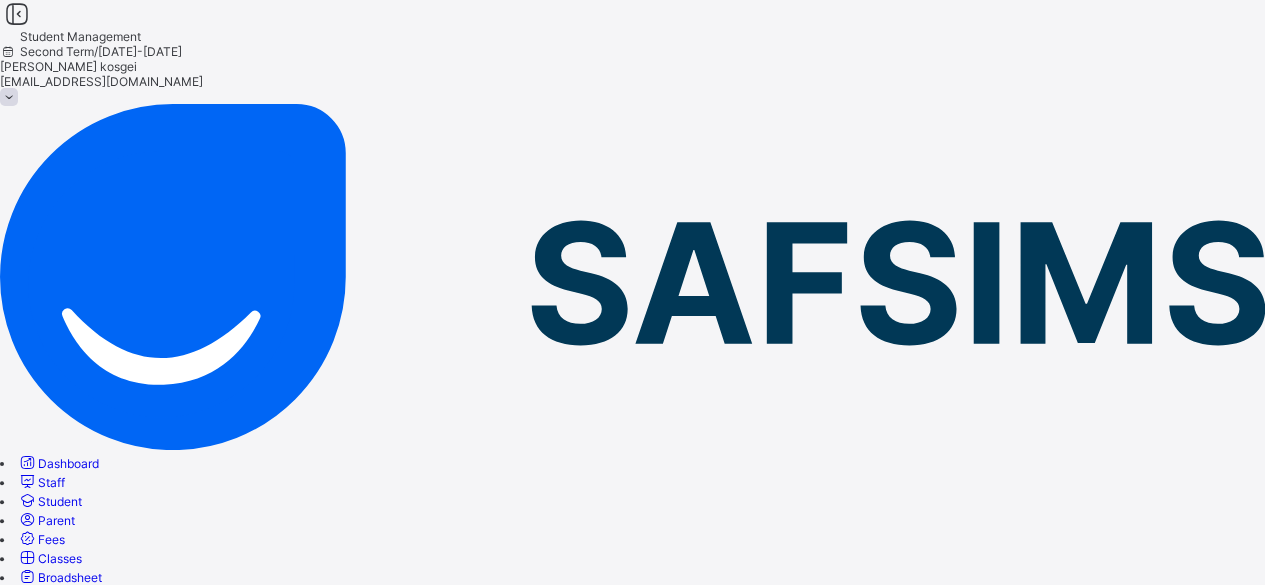 click on "Student" at bounding box center (60, 501) 